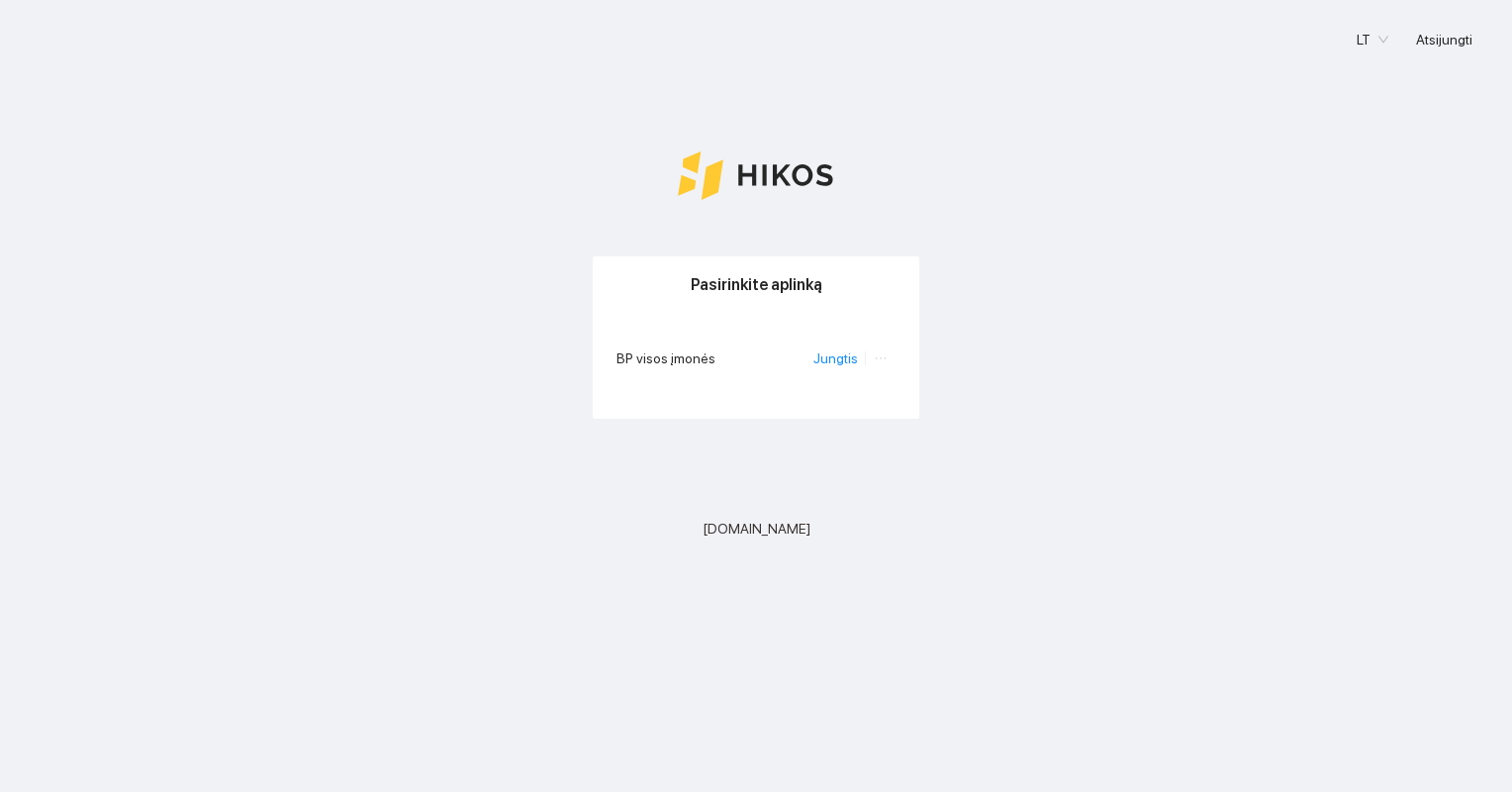 scroll, scrollTop: 0, scrollLeft: 0, axis: both 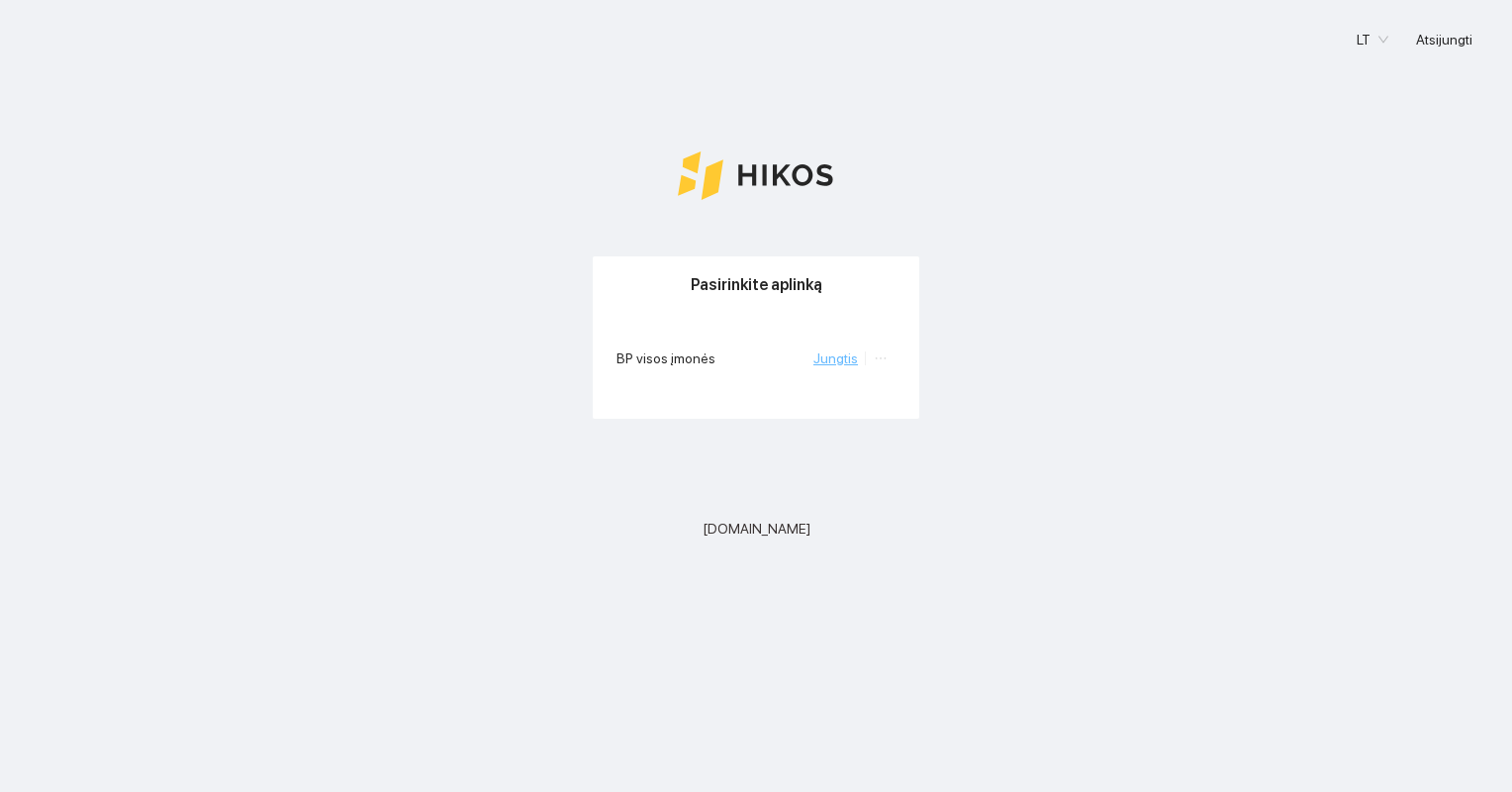 click on "Jungtis" at bounding box center (835, 358) 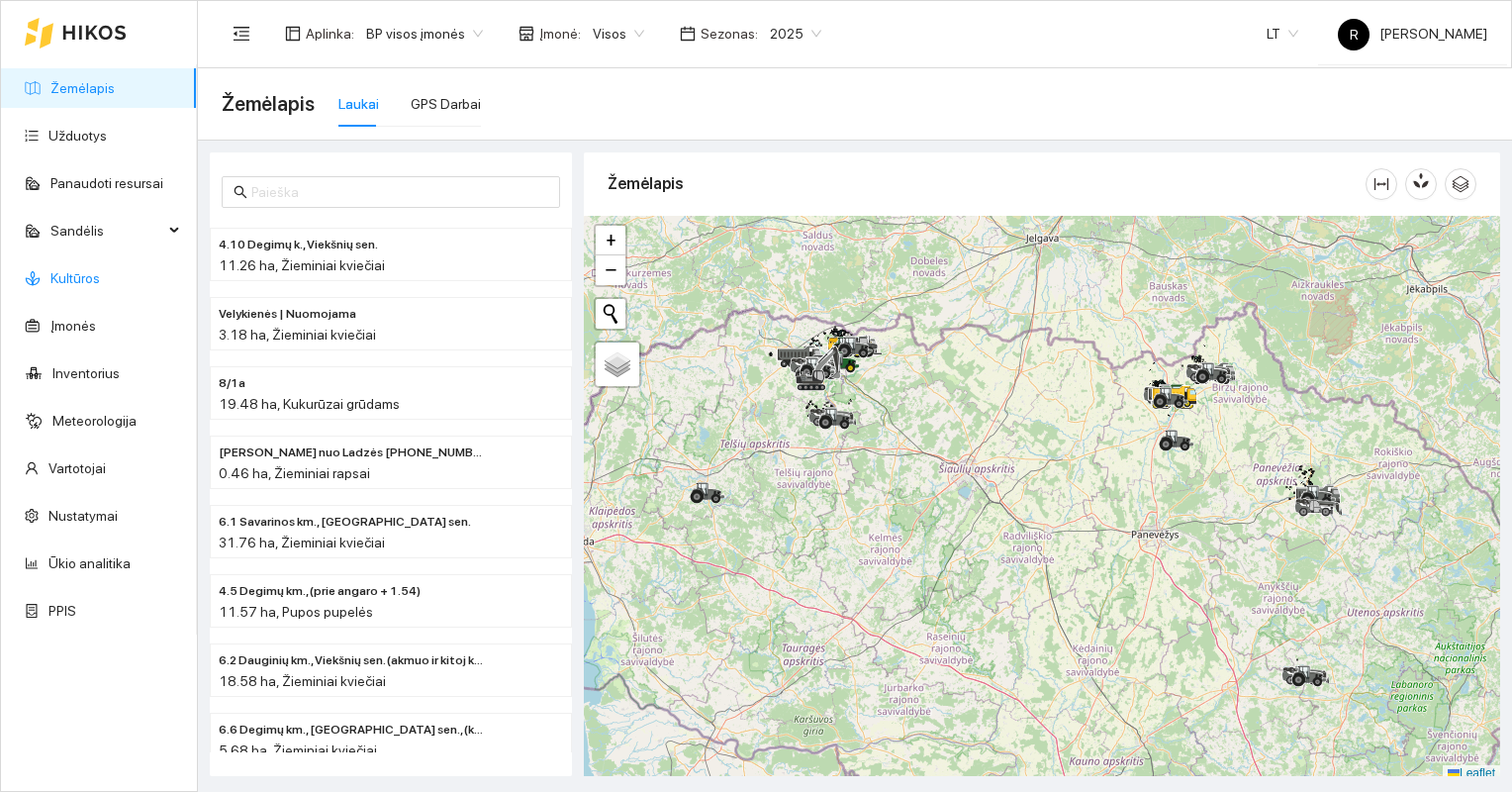 click on "Kultūros" at bounding box center (75, 278) 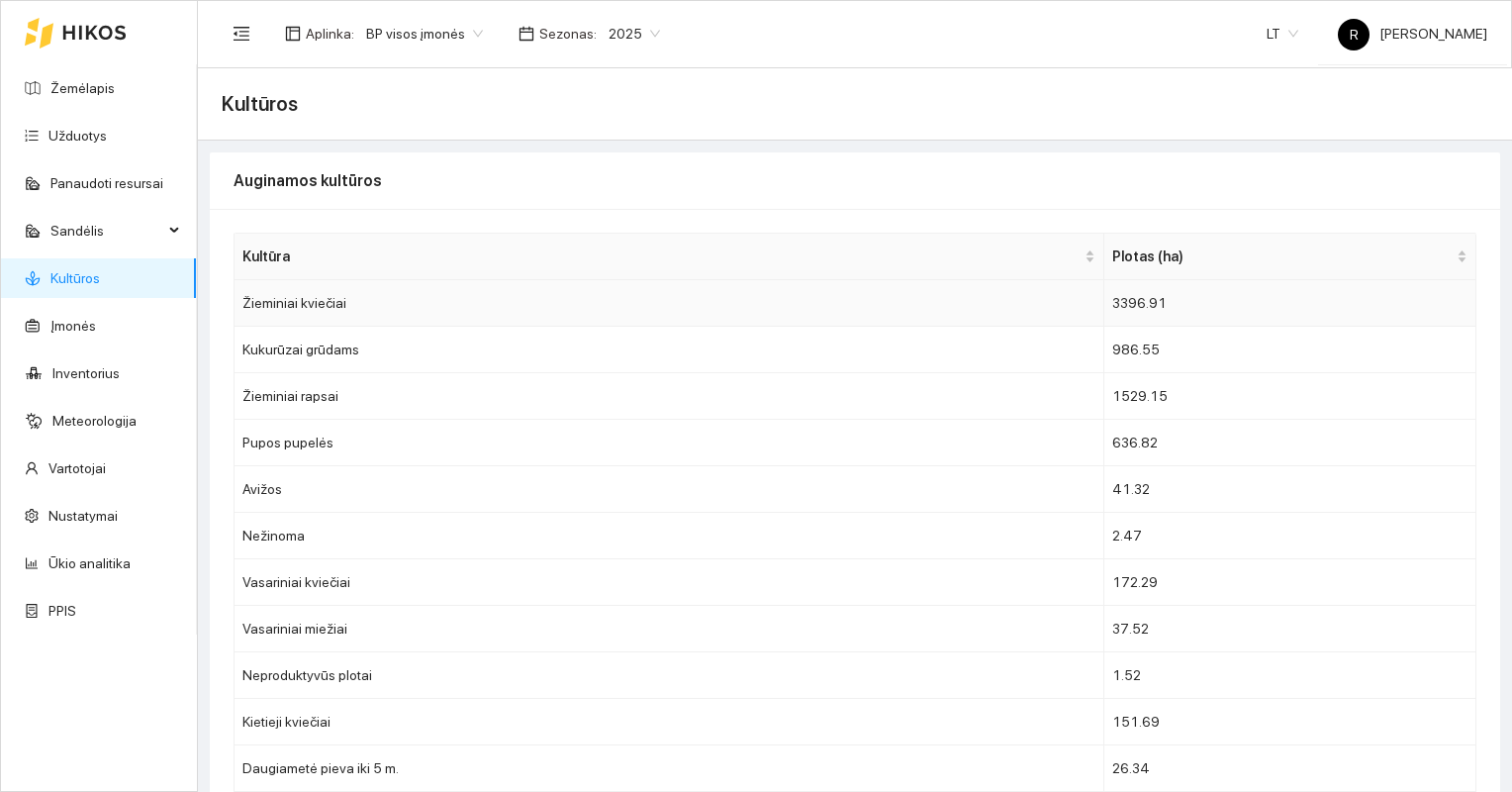 click on "Žieminiai kviečiai" at bounding box center [669, 303] 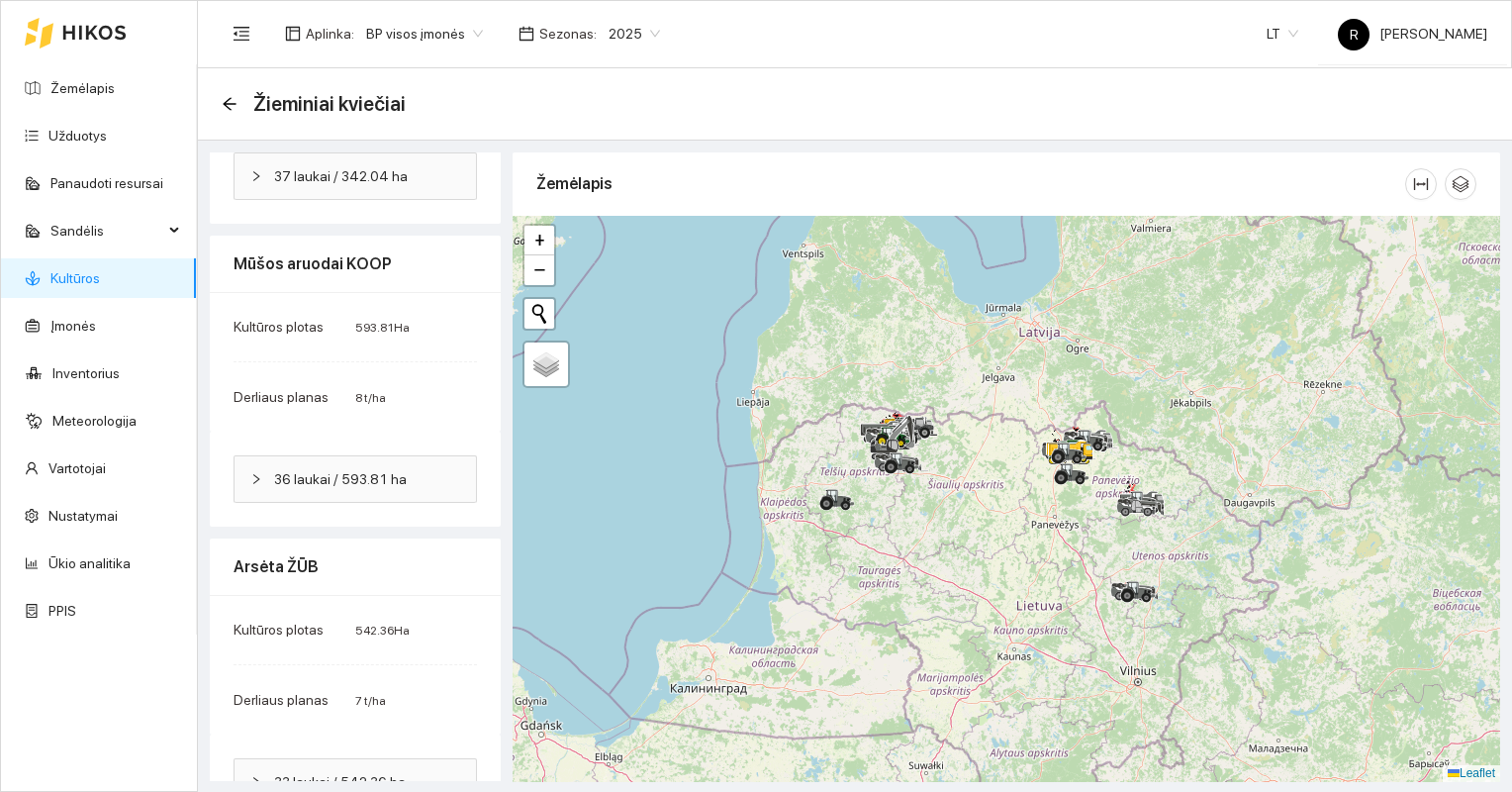 scroll, scrollTop: 1330, scrollLeft: 0, axis: vertical 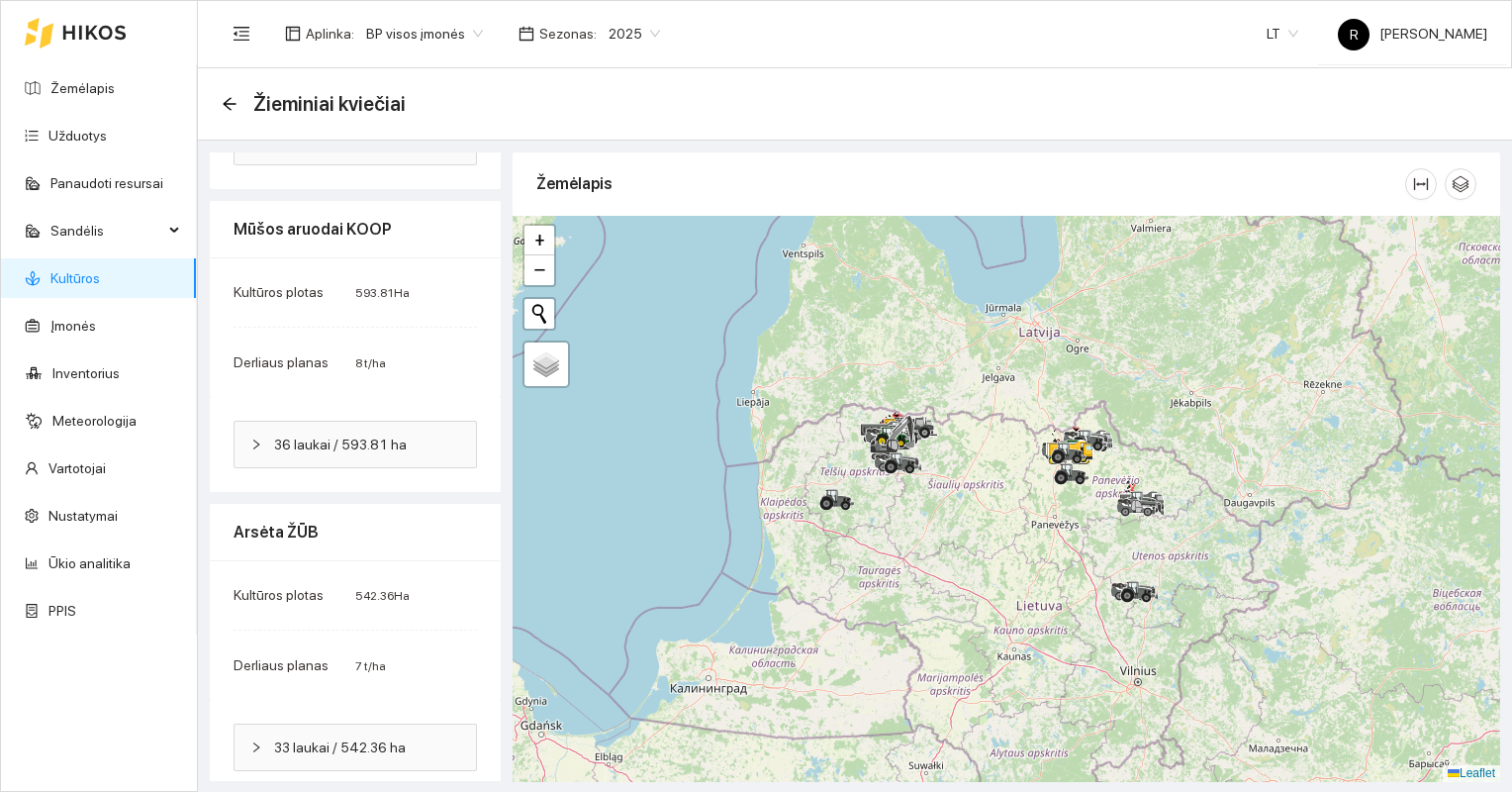 click on "Kultūros" at bounding box center (75, 278) 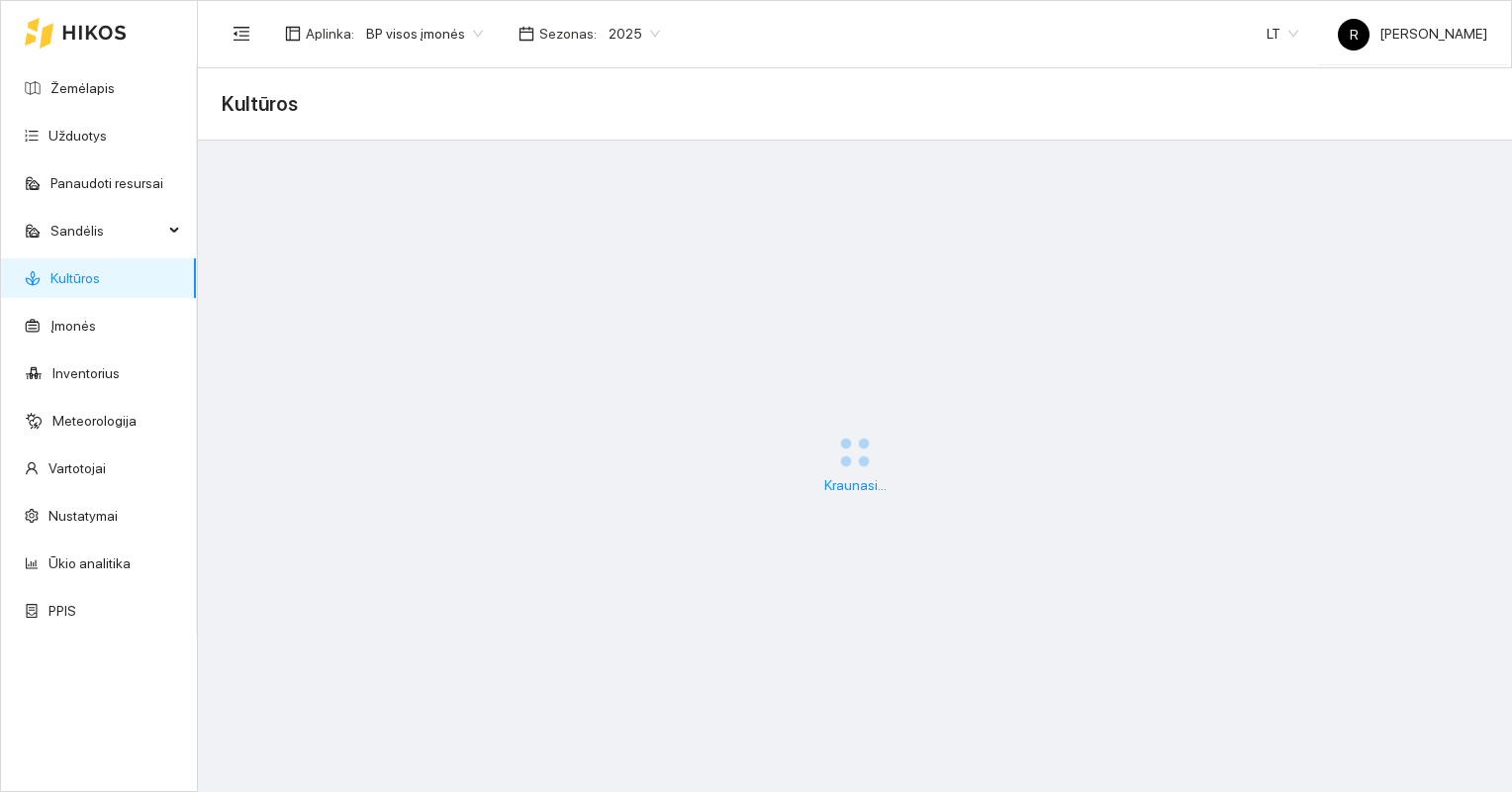 scroll, scrollTop: 0, scrollLeft: 0, axis: both 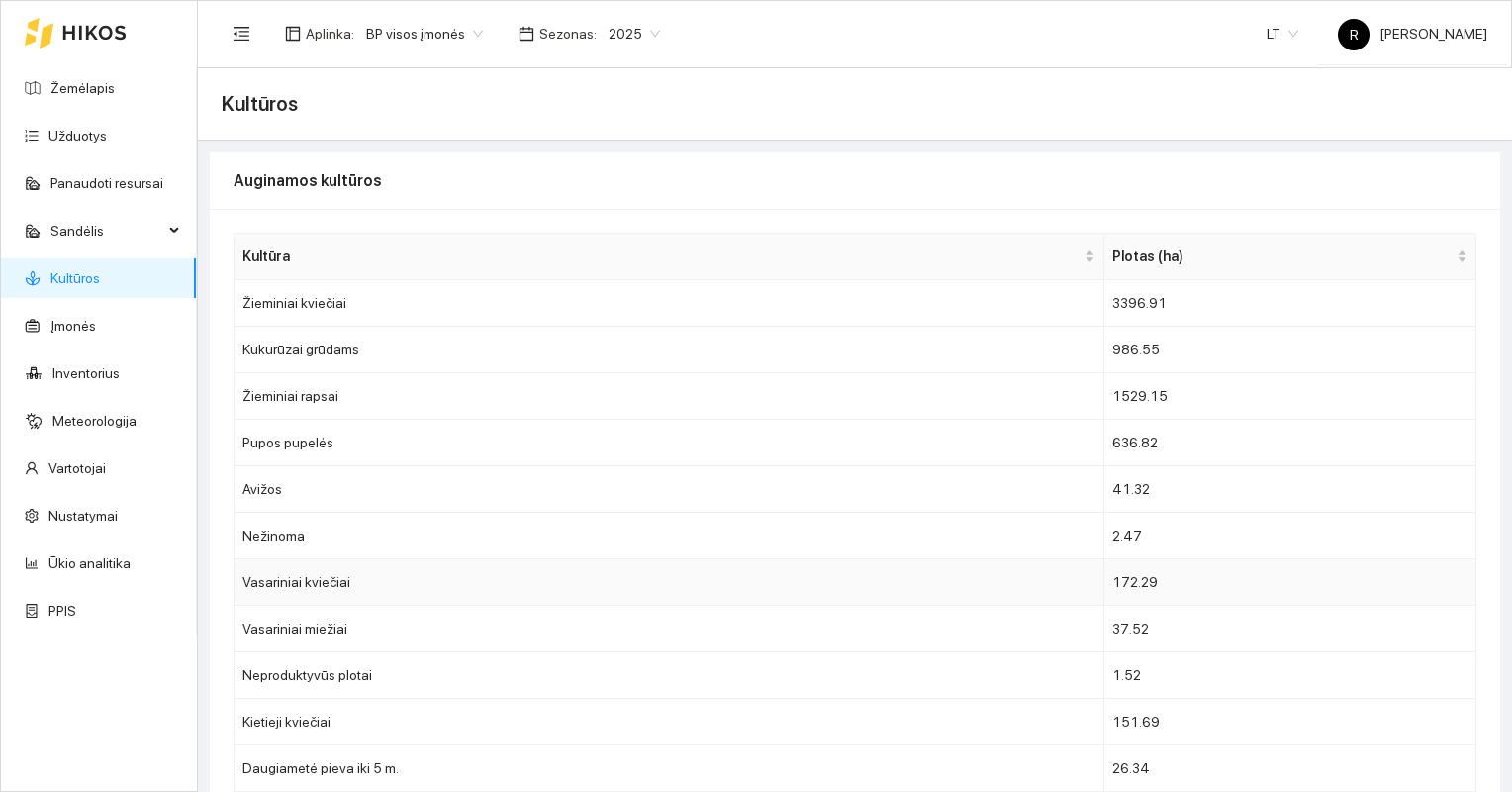 click on "Vasariniai kviečiai" at bounding box center (669, 582) 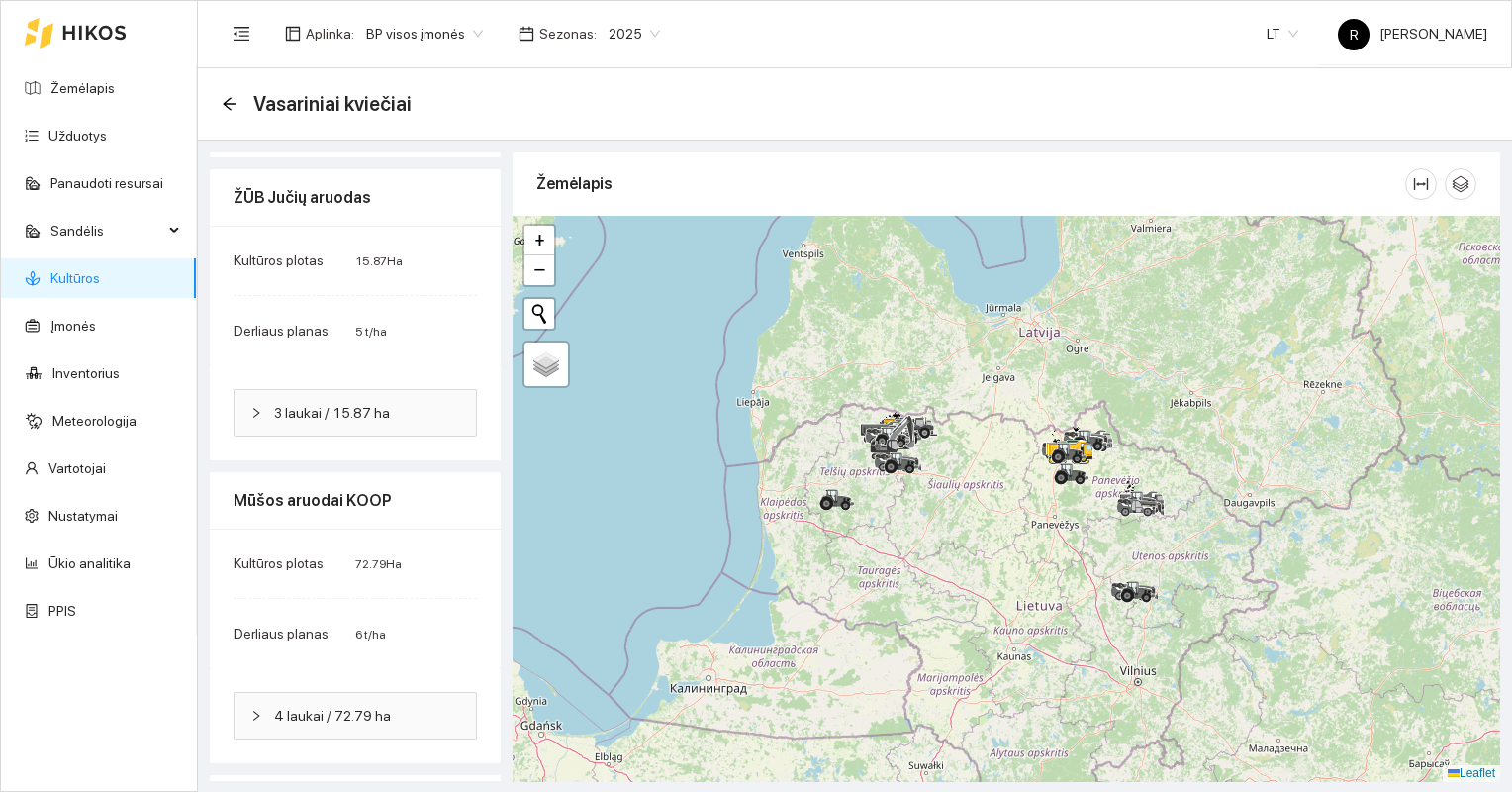 scroll, scrollTop: 138, scrollLeft: 0, axis: vertical 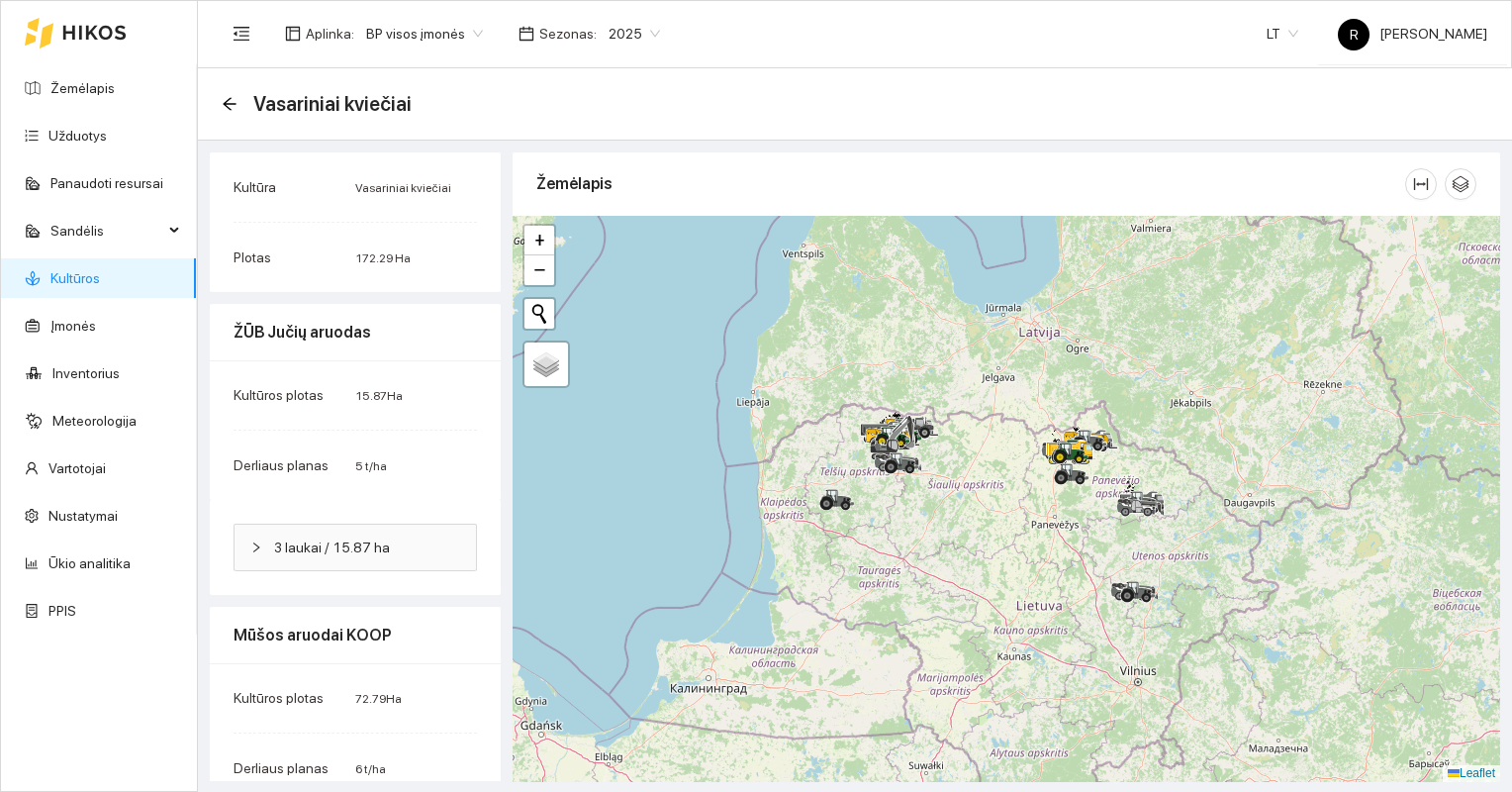 click on "Kultūros" at bounding box center [75, 278] 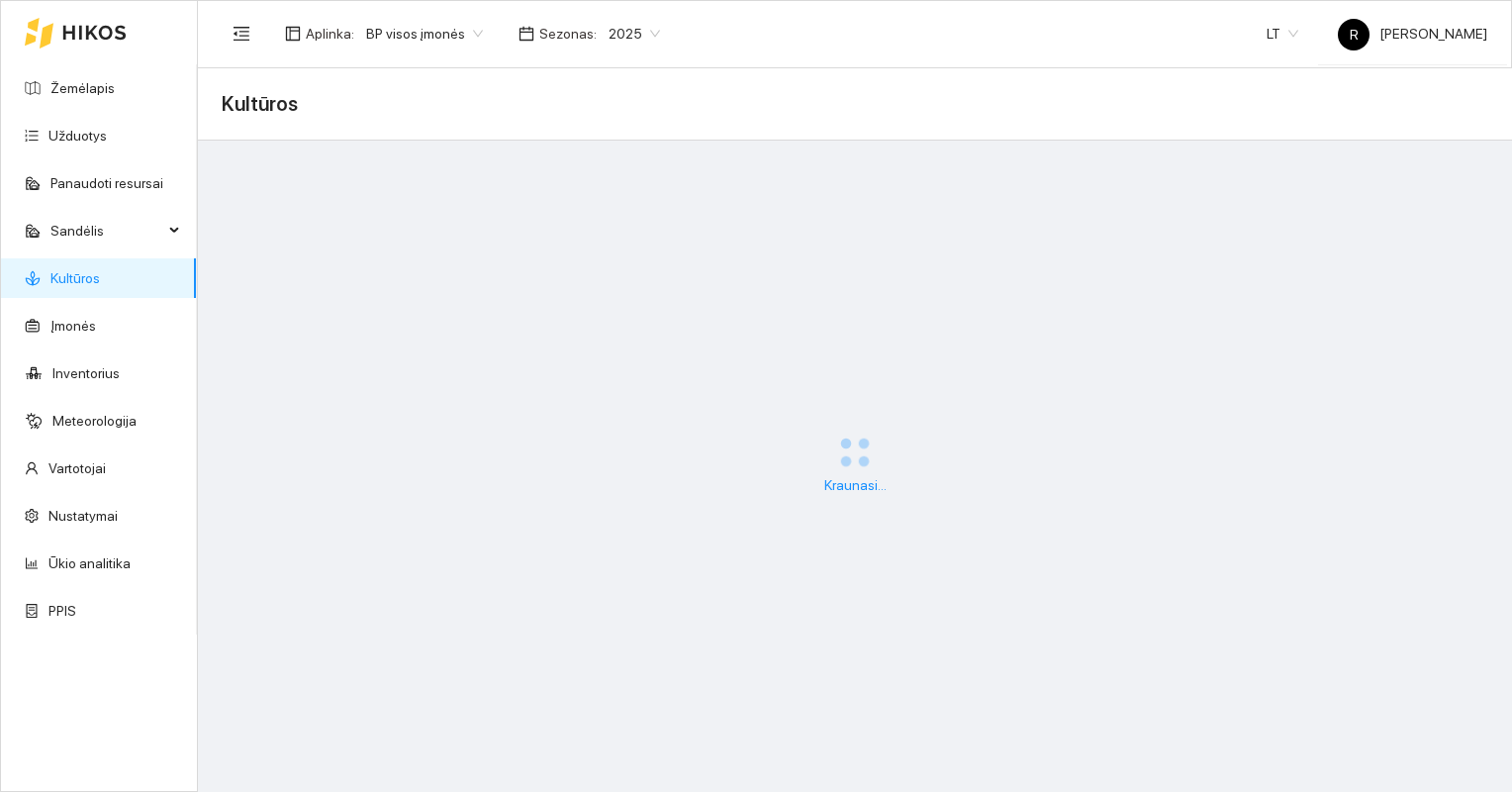scroll, scrollTop: 0, scrollLeft: 0, axis: both 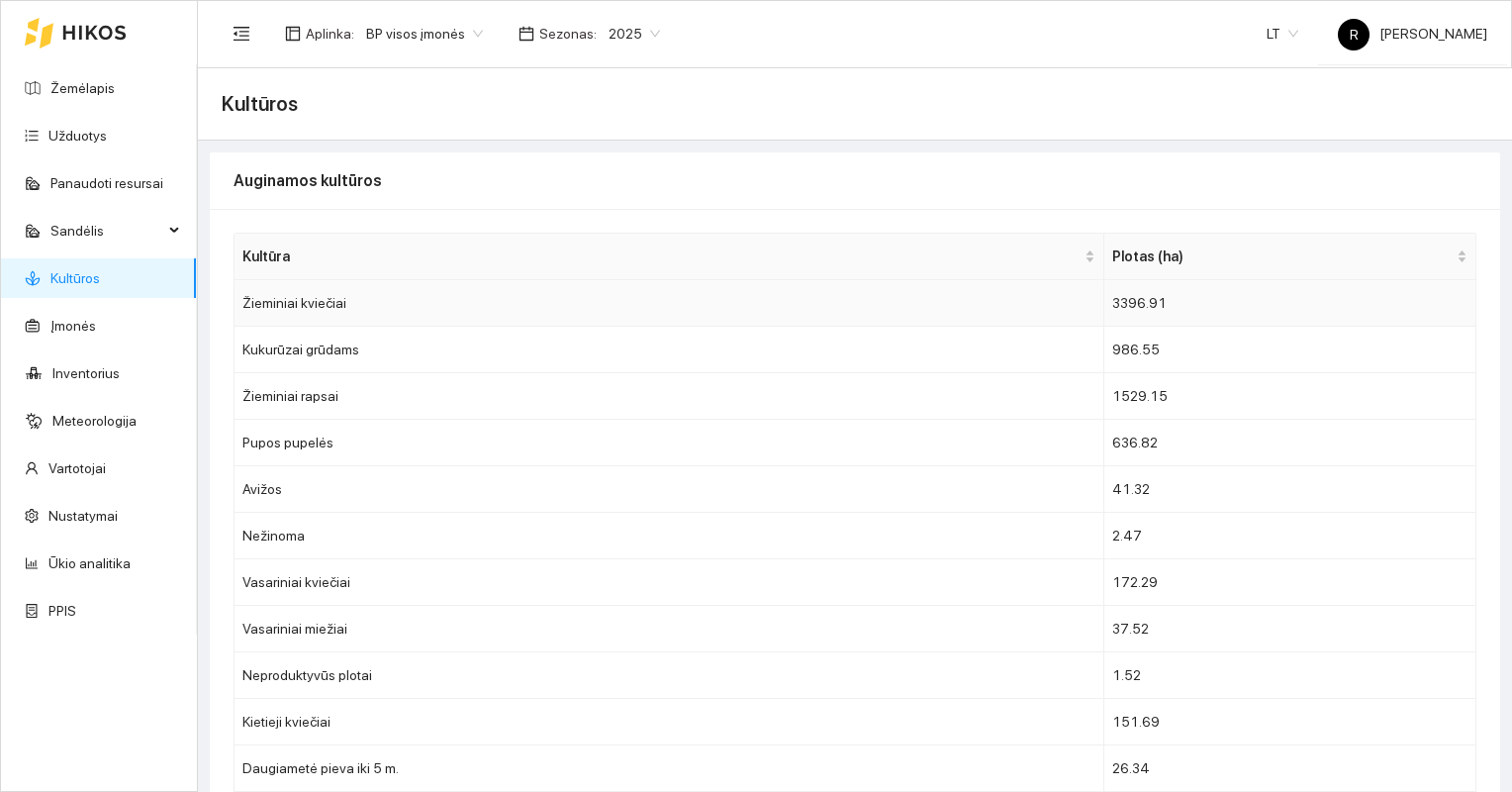 click on "Žieminiai kviečiai" at bounding box center (669, 303) 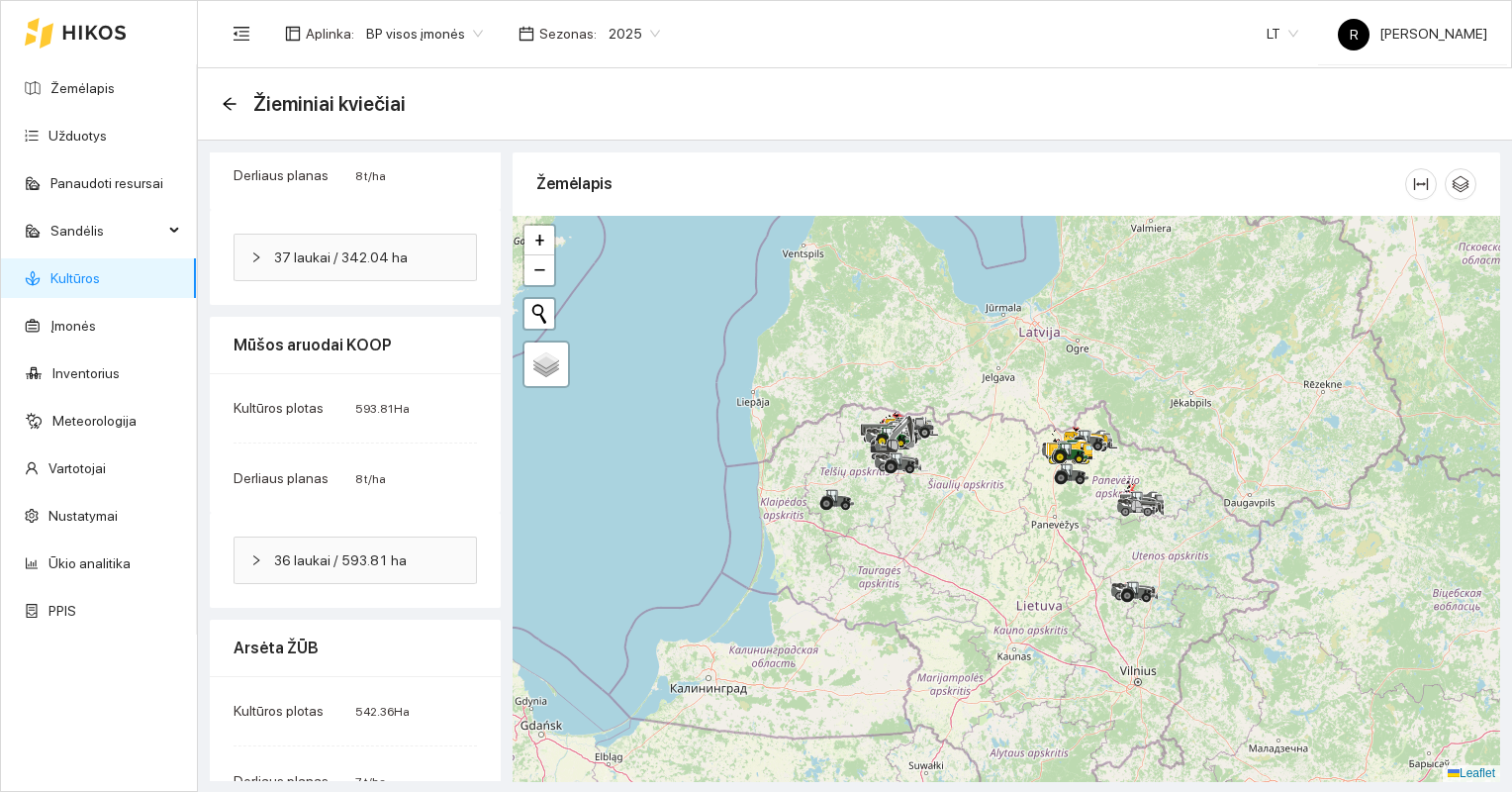 scroll, scrollTop: 1330, scrollLeft: 0, axis: vertical 